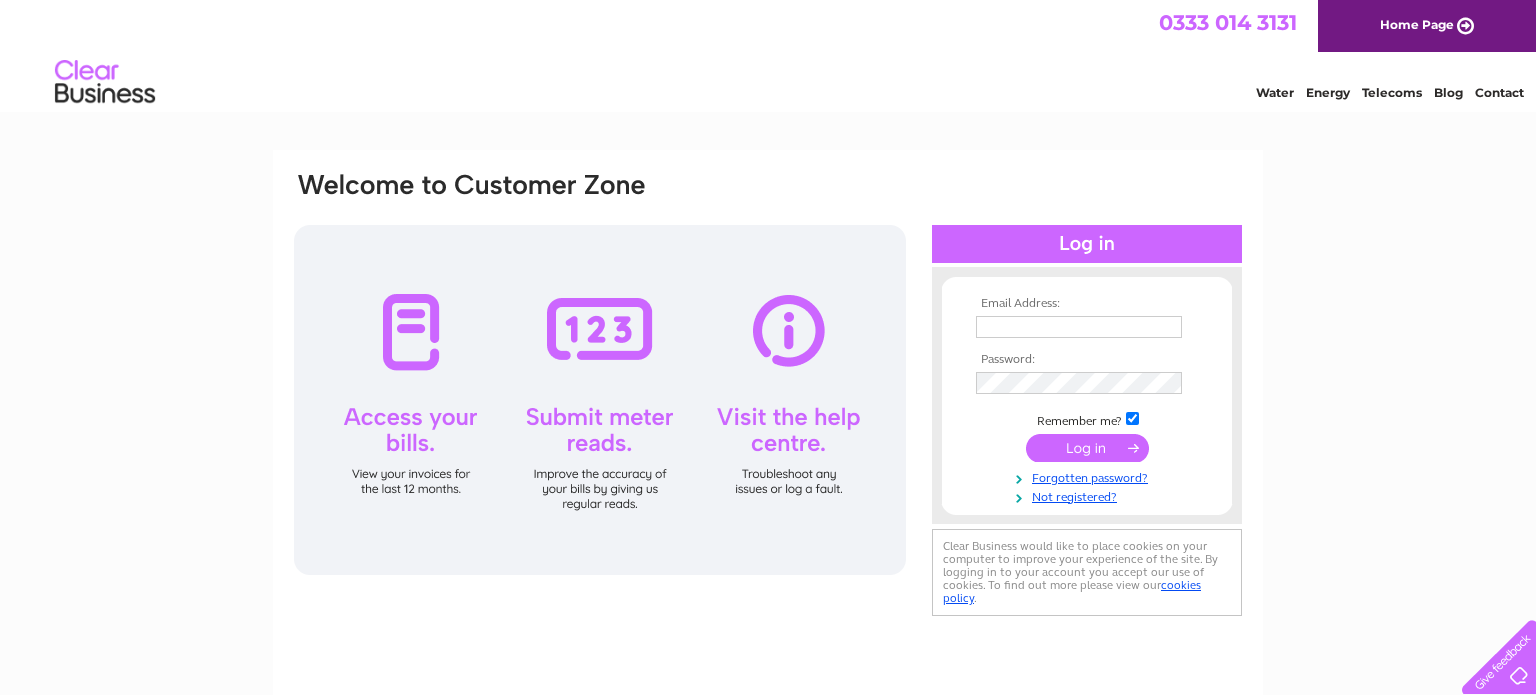 scroll, scrollTop: 0, scrollLeft: 0, axis: both 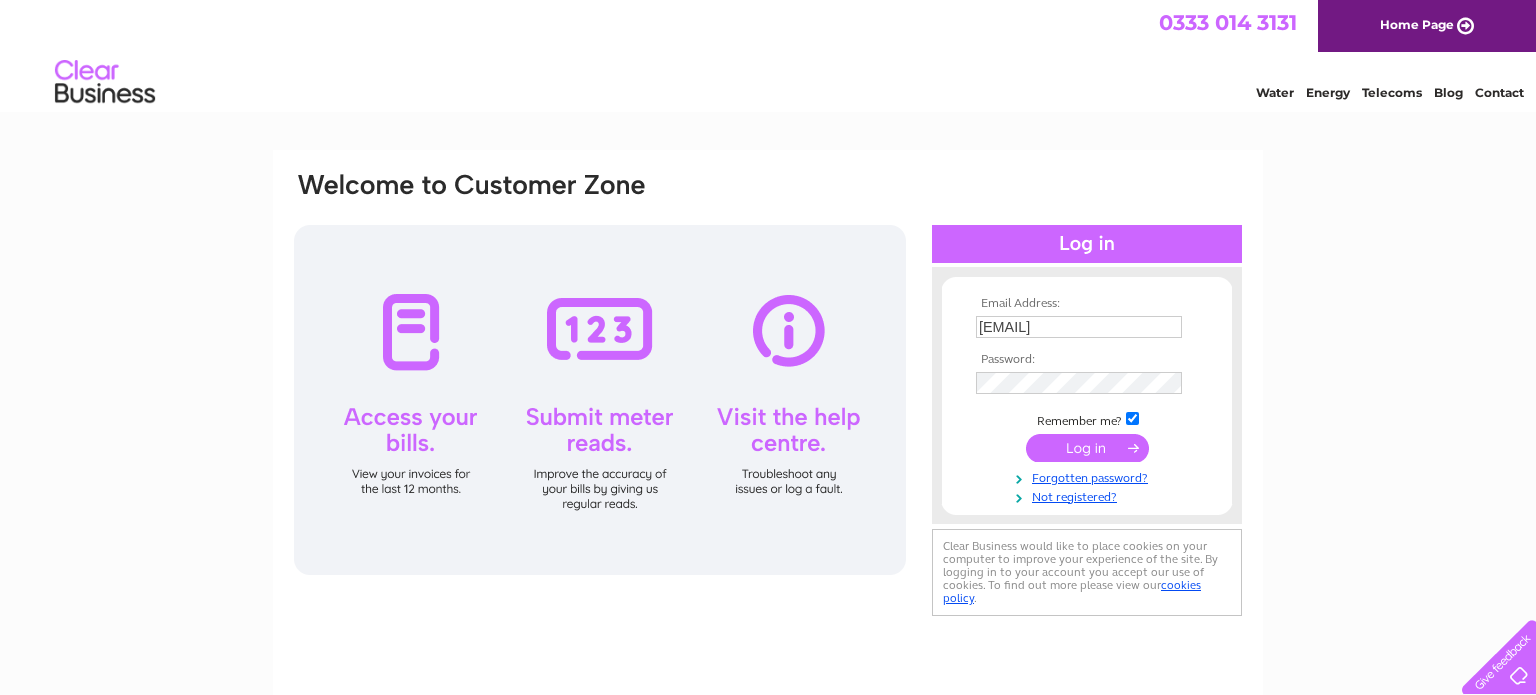 click at bounding box center (1087, 448) 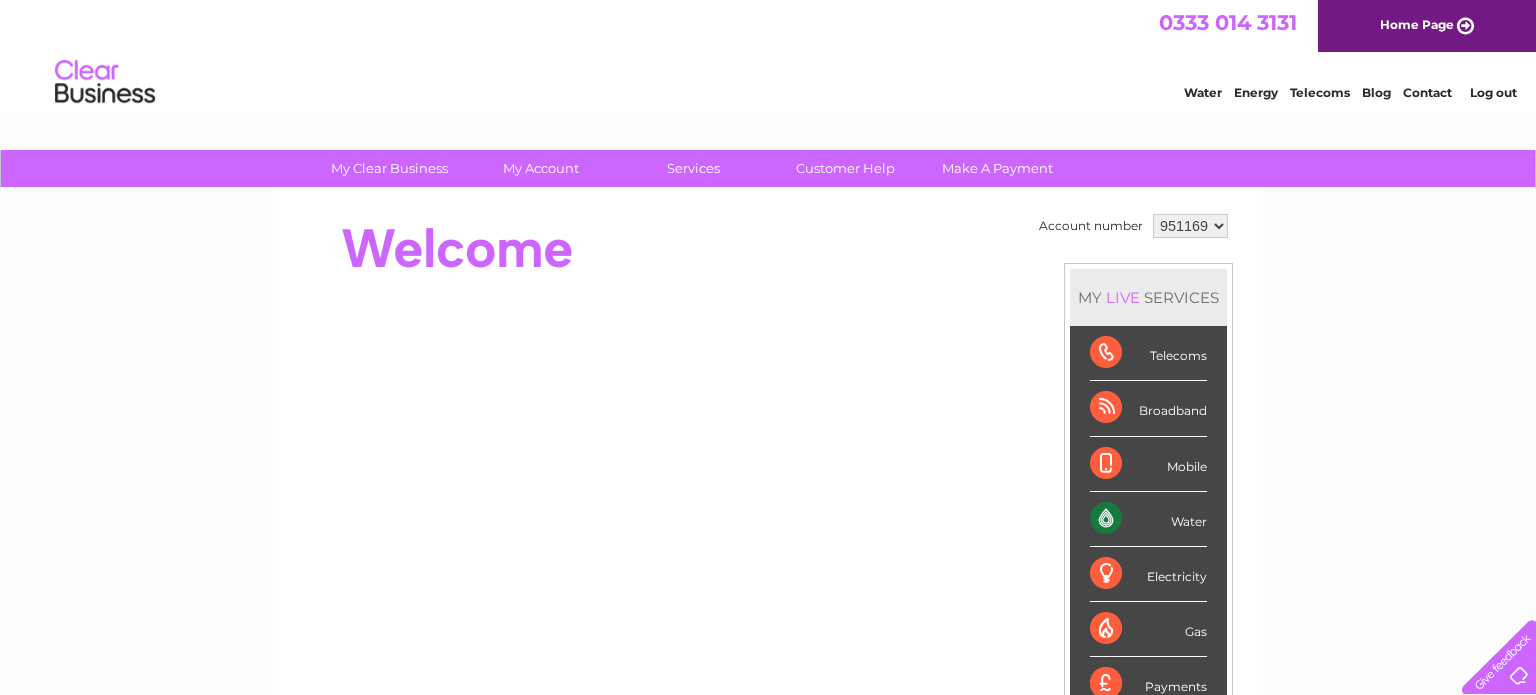scroll, scrollTop: 0, scrollLeft: 0, axis: both 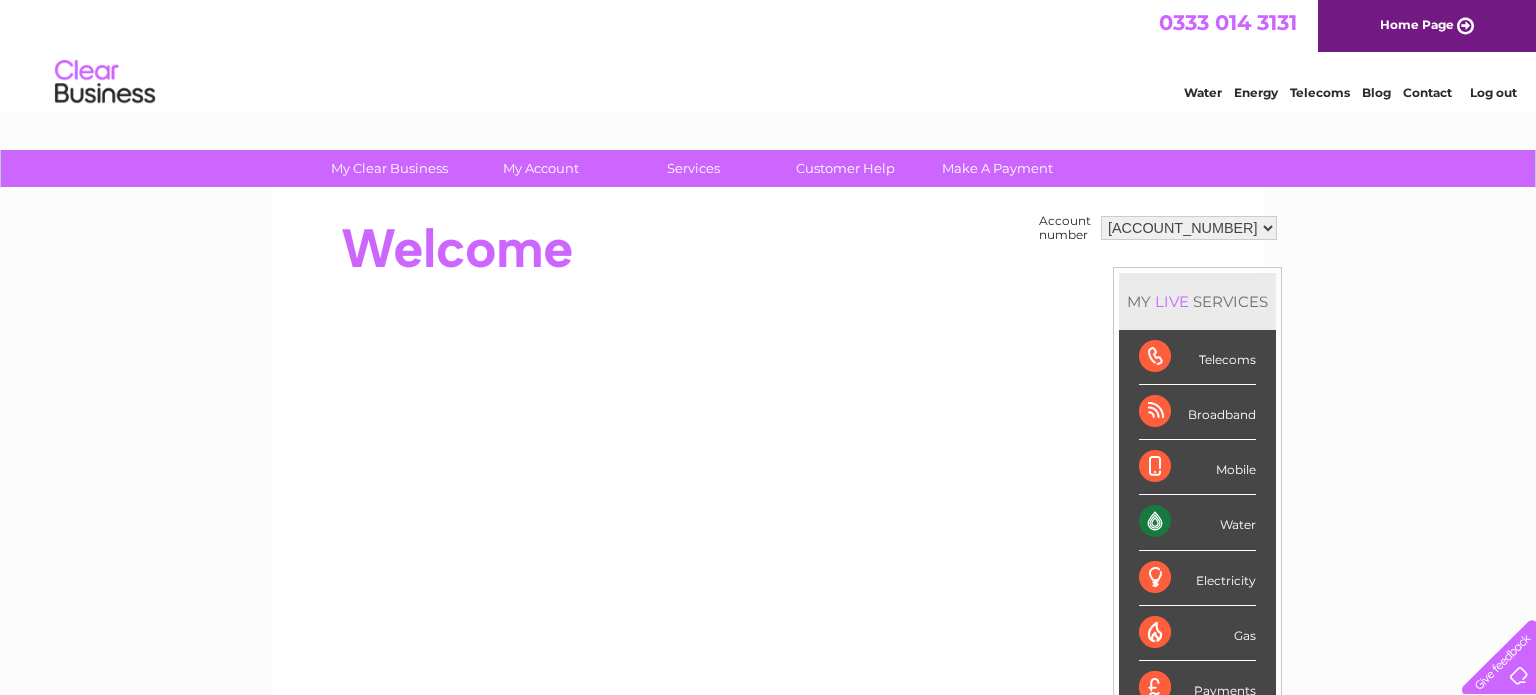 click on "Water
Energy
Telecoms
Blog
Contact
Log out" at bounding box center (1340, 84) 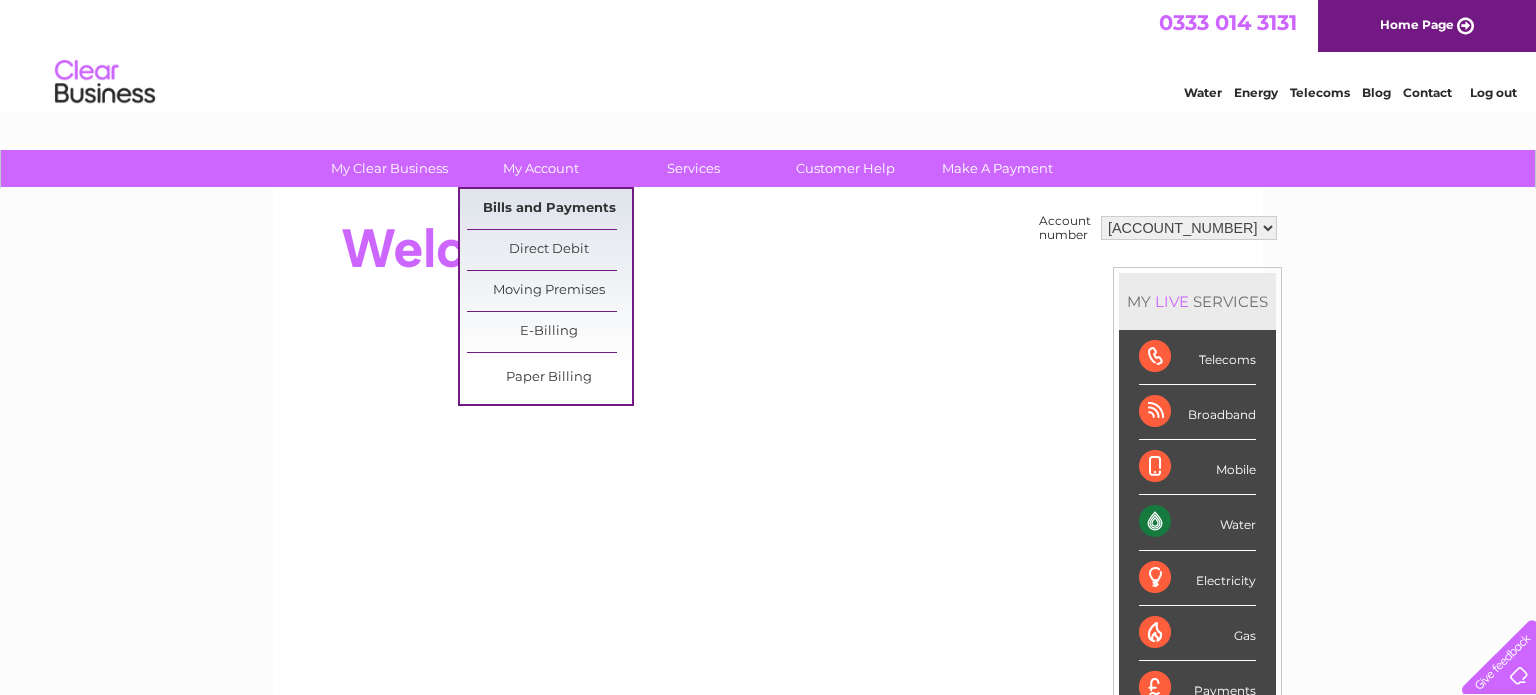 click on "Bills and Payments" at bounding box center [549, 209] 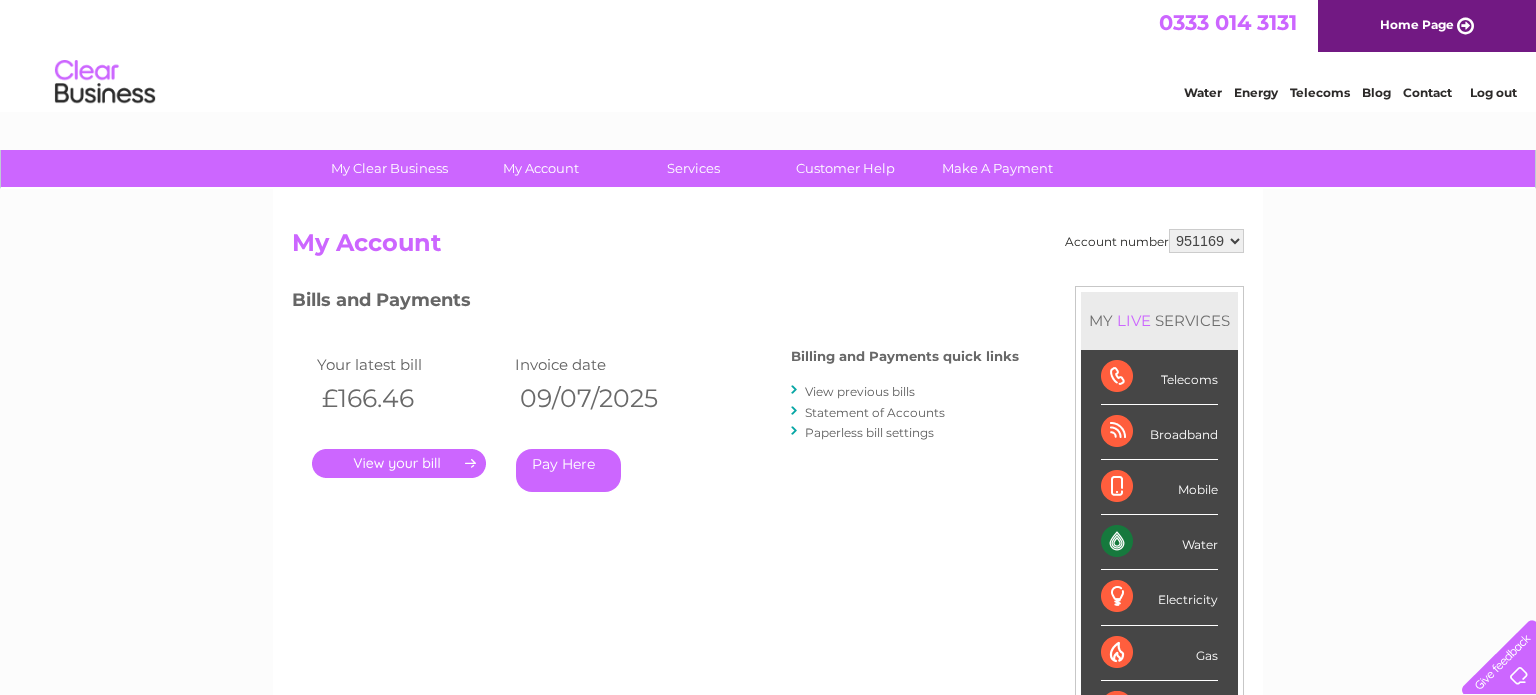scroll, scrollTop: 0, scrollLeft: 0, axis: both 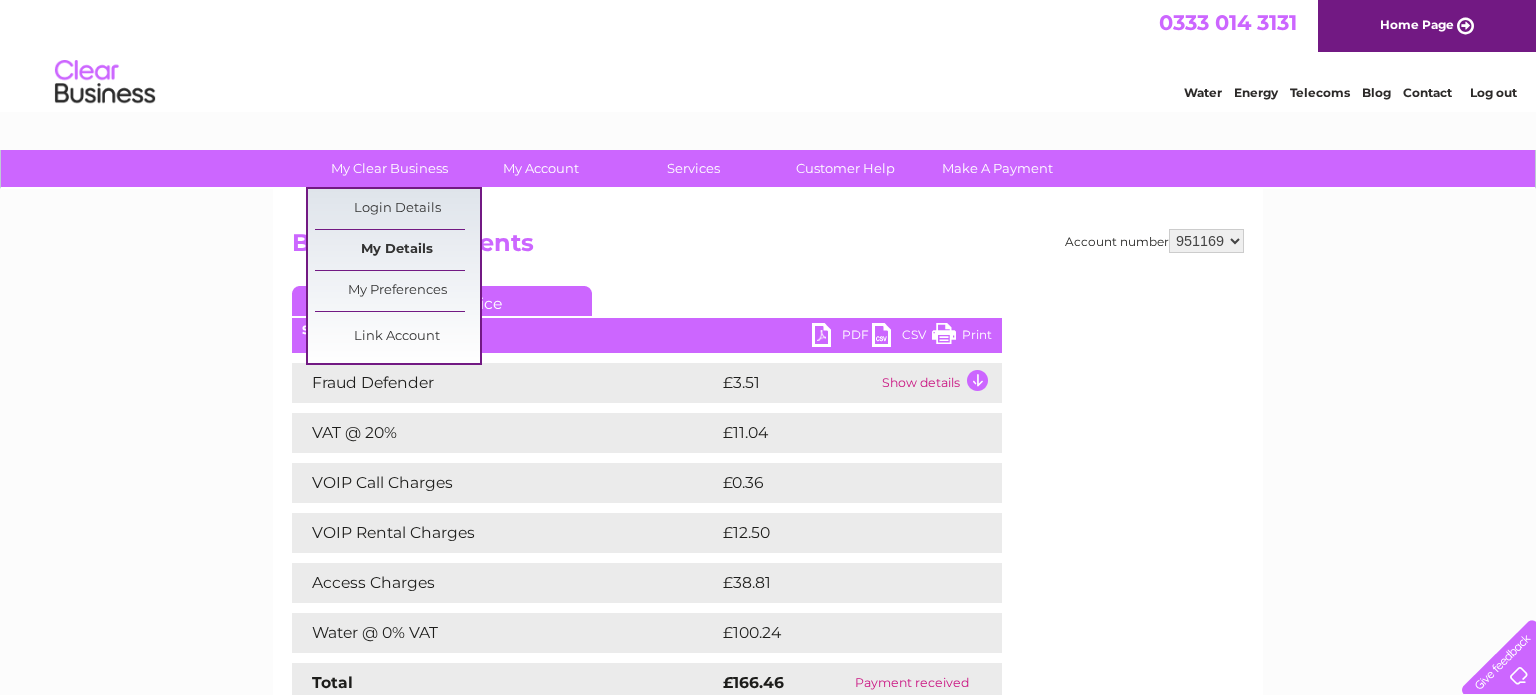 click on "My Details" at bounding box center [397, 250] 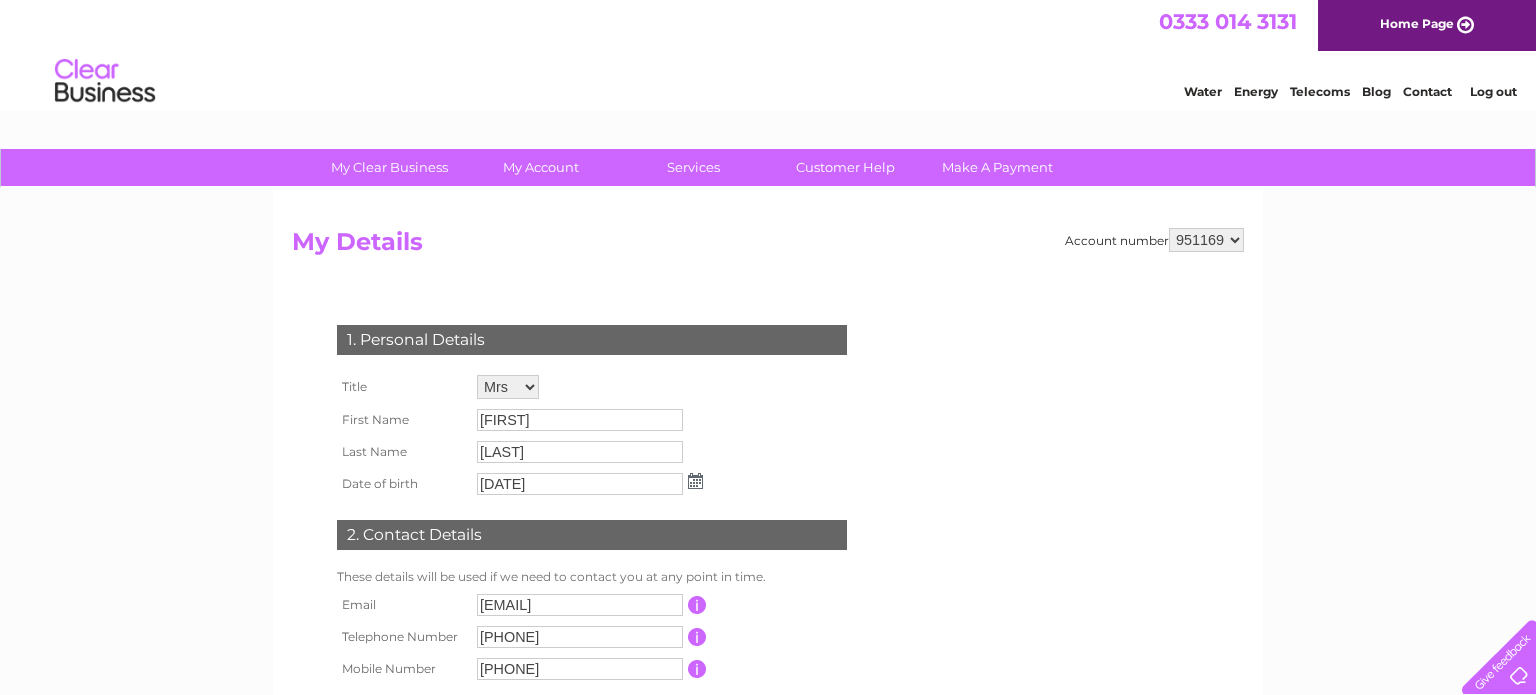 scroll, scrollTop: 0, scrollLeft: 0, axis: both 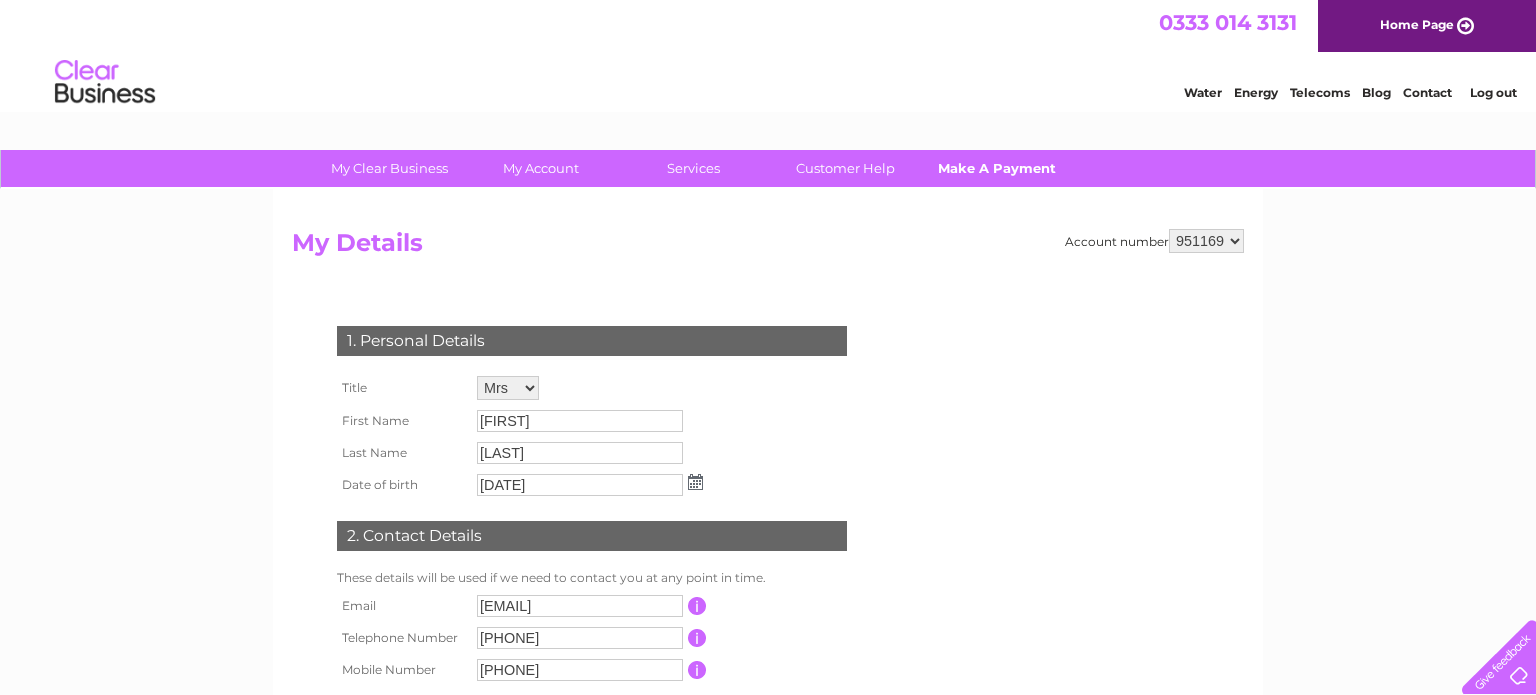 click on "Make A Payment" at bounding box center (997, 168) 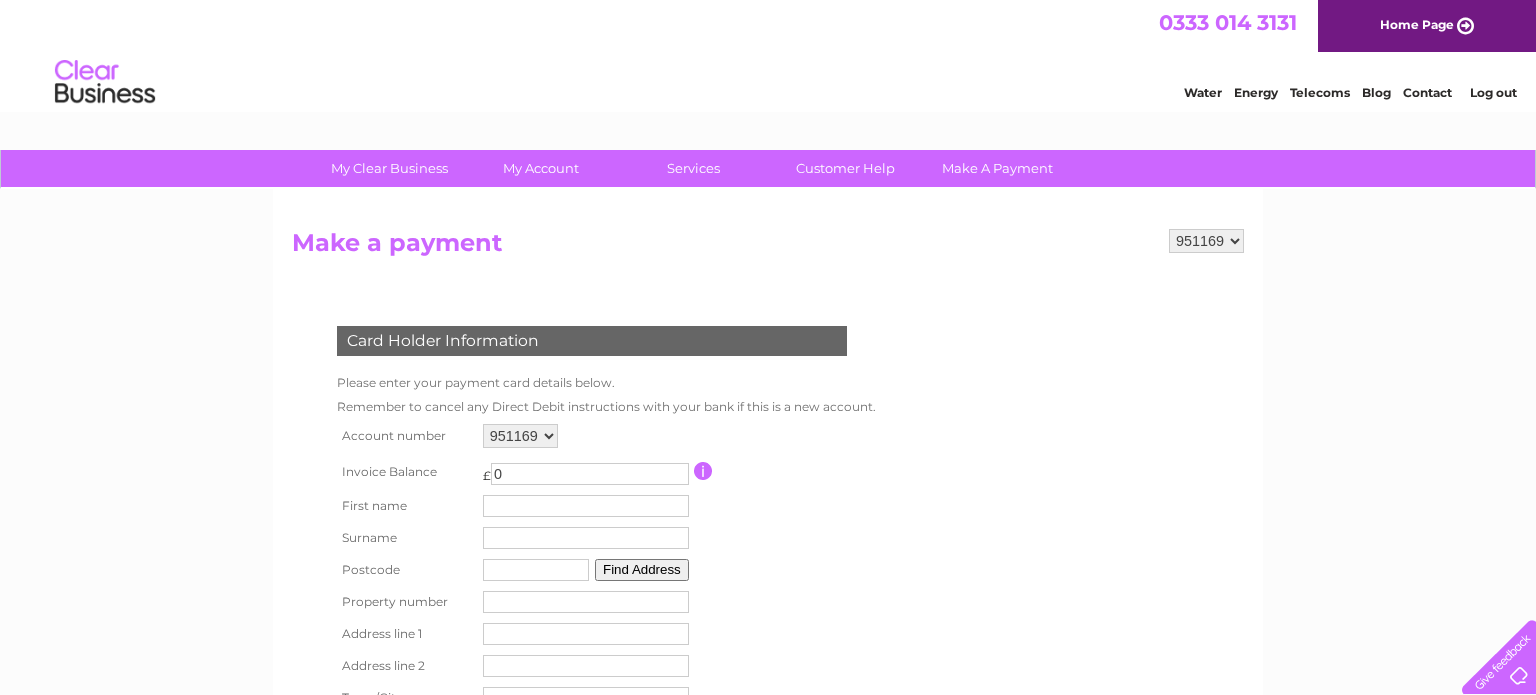 scroll, scrollTop: 0, scrollLeft: 0, axis: both 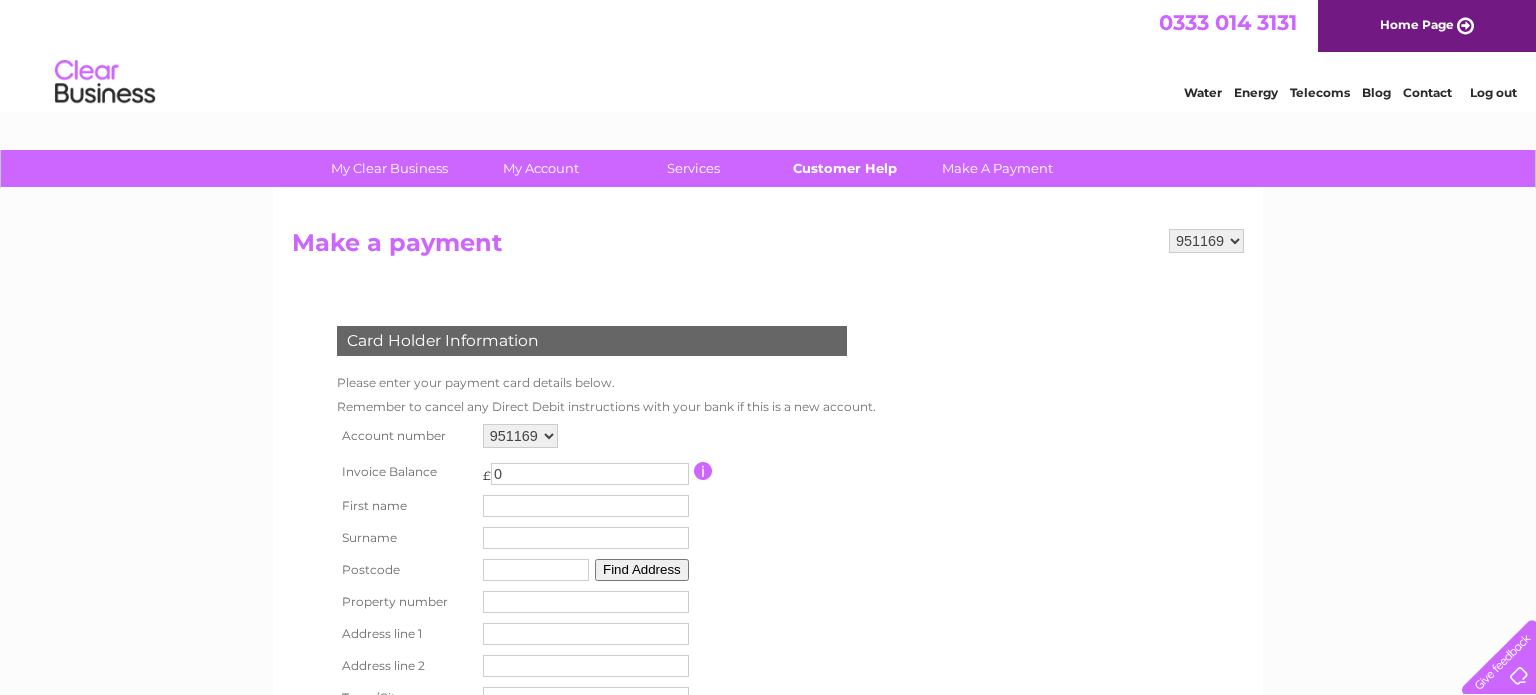 click on "Customer Help" at bounding box center (845, 168) 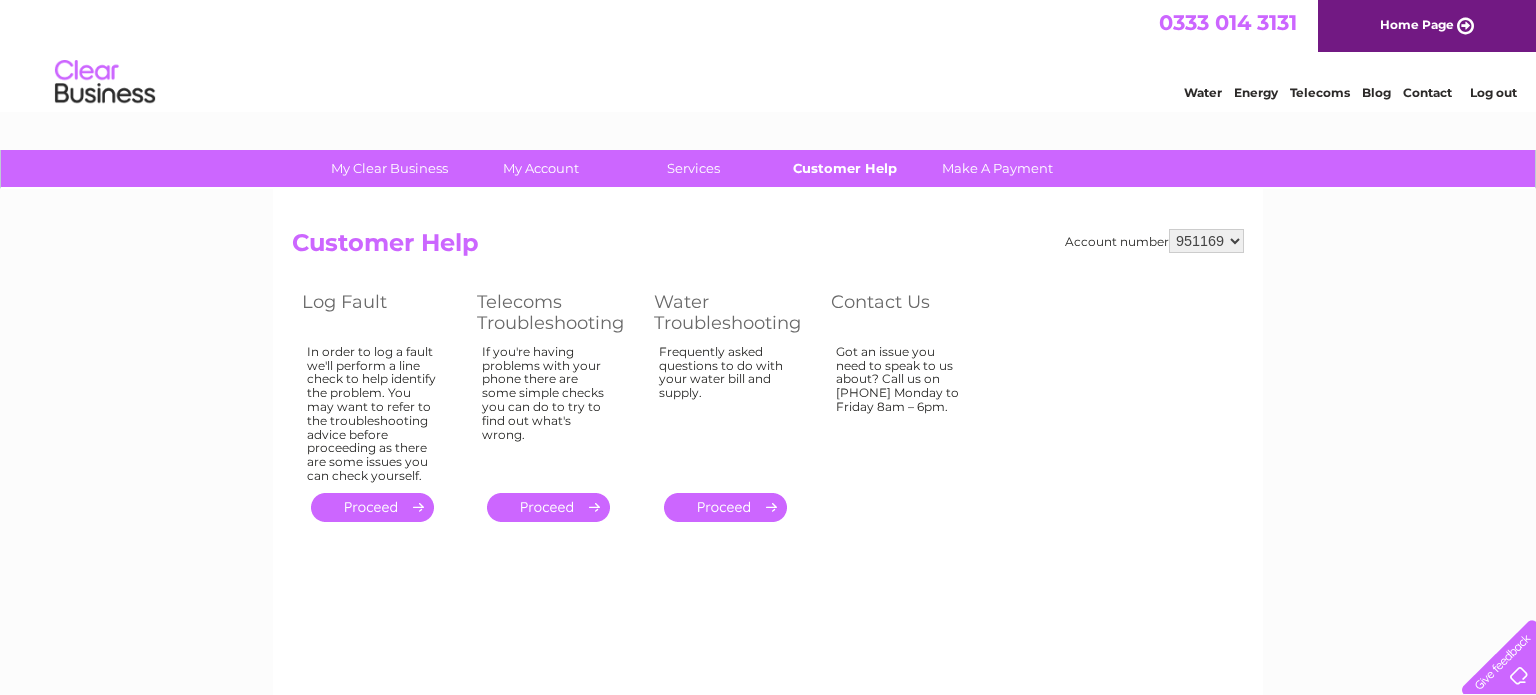scroll, scrollTop: 0, scrollLeft: 0, axis: both 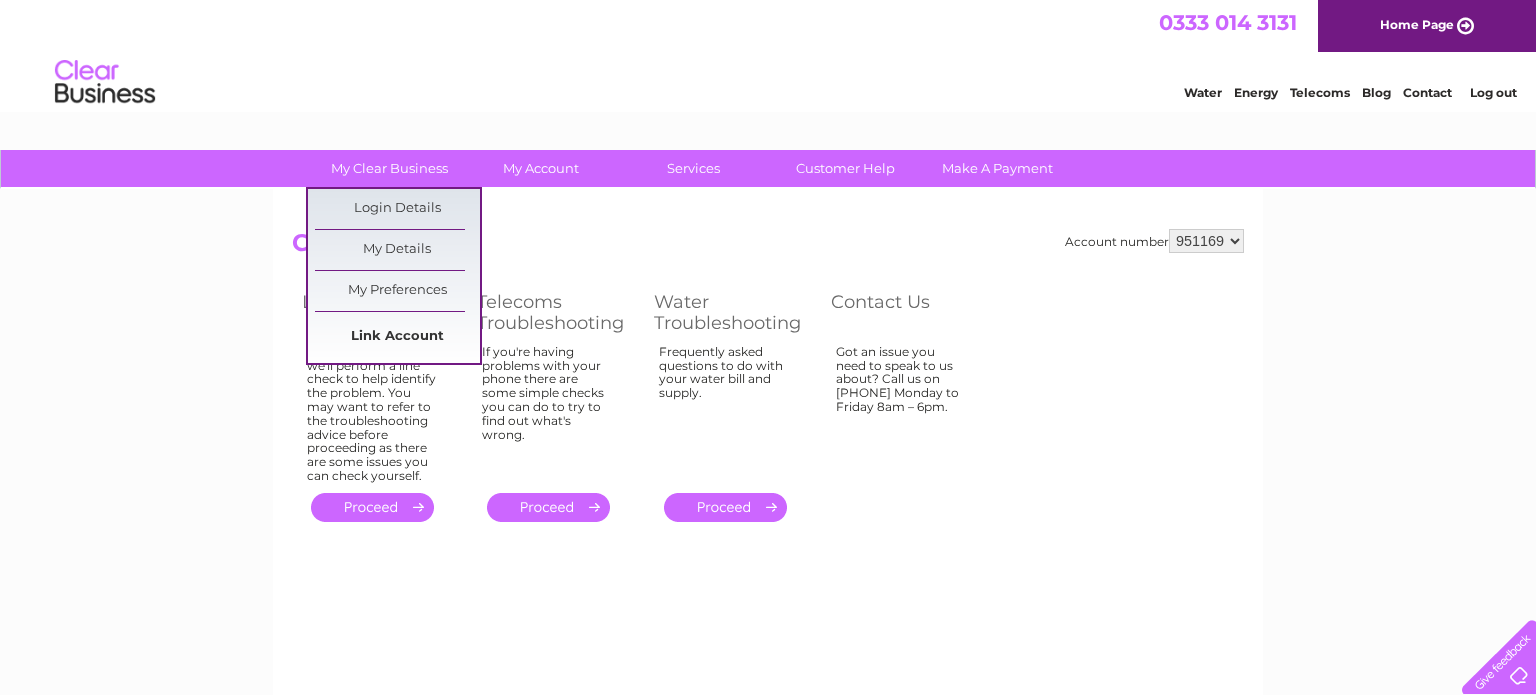 click on "Link Account" at bounding box center (397, 337) 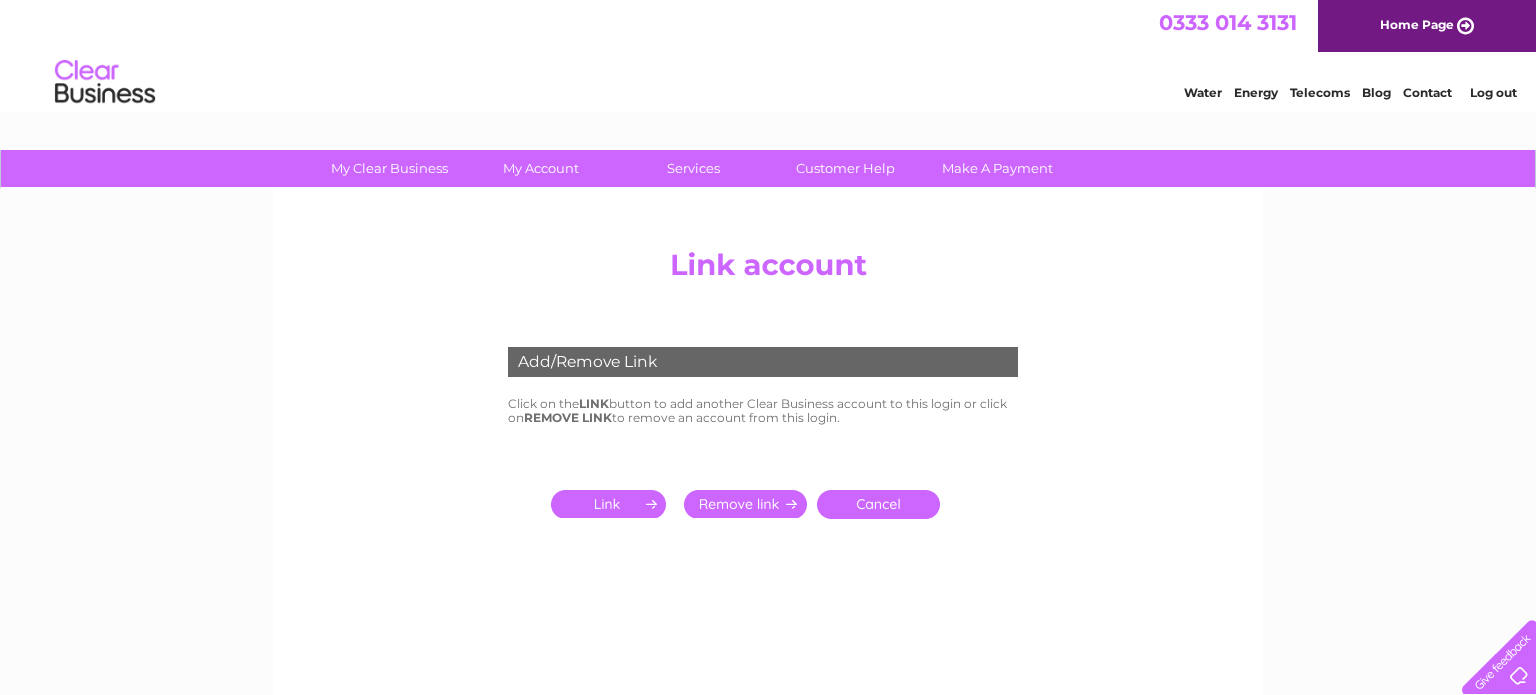 scroll, scrollTop: 0, scrollLeft: 0, axis: both 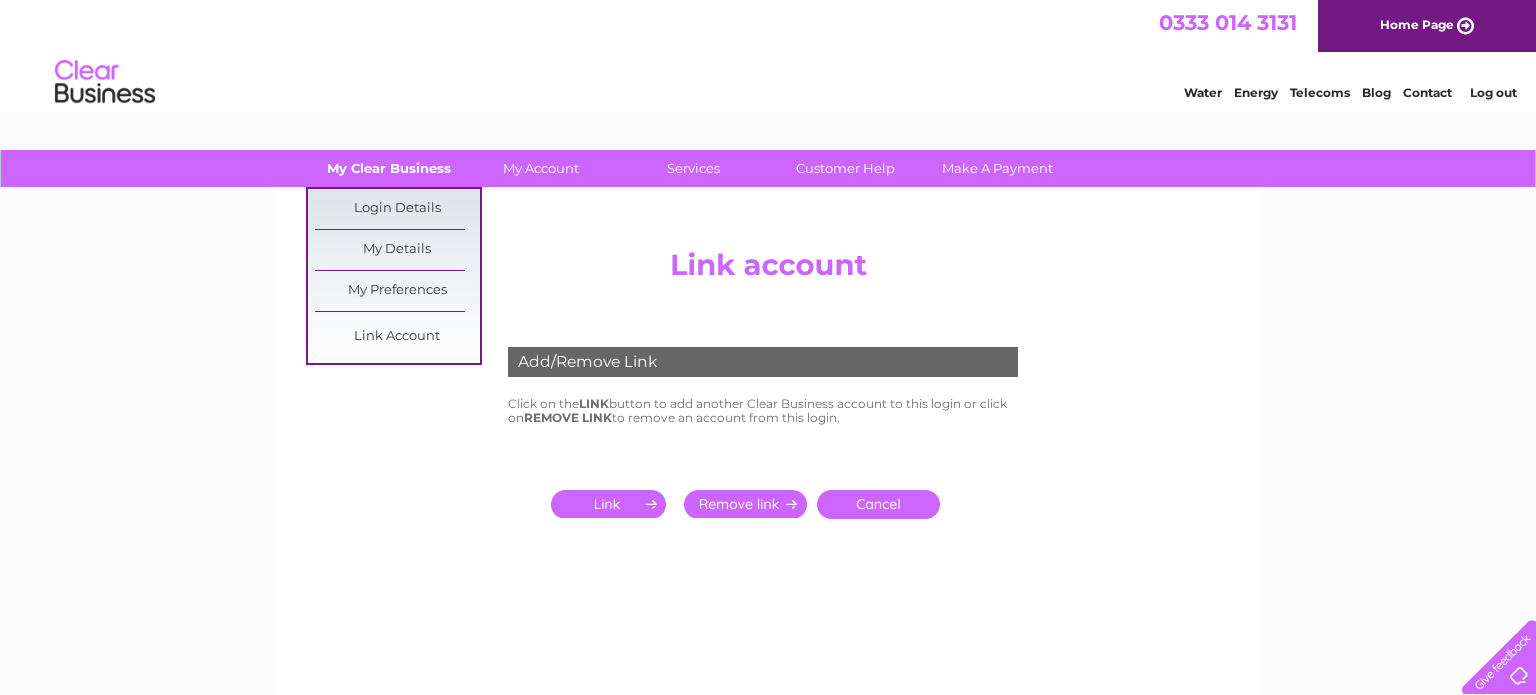 click on "My Clear Business" at bounding box center (389, 168) 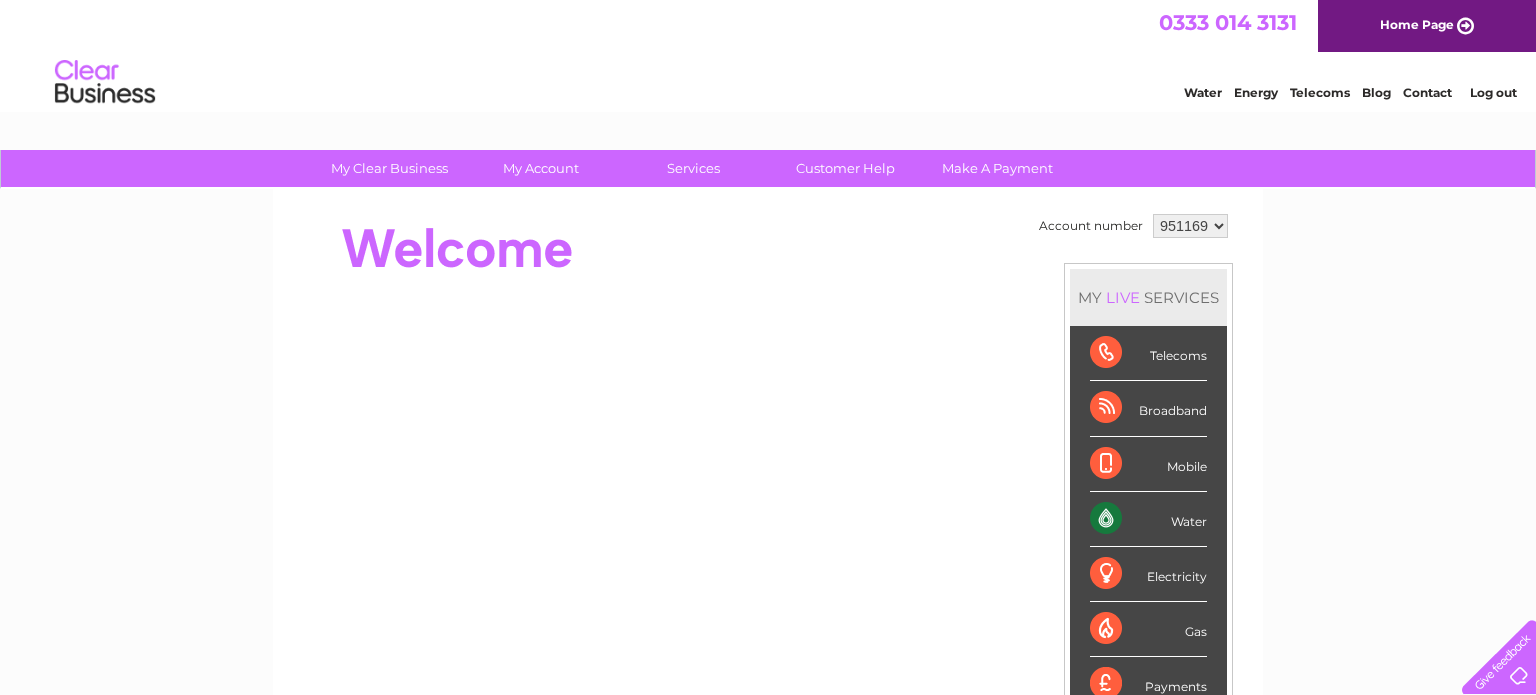 scroll, scrollTop: 0, scrollLeft: 0, axis: both 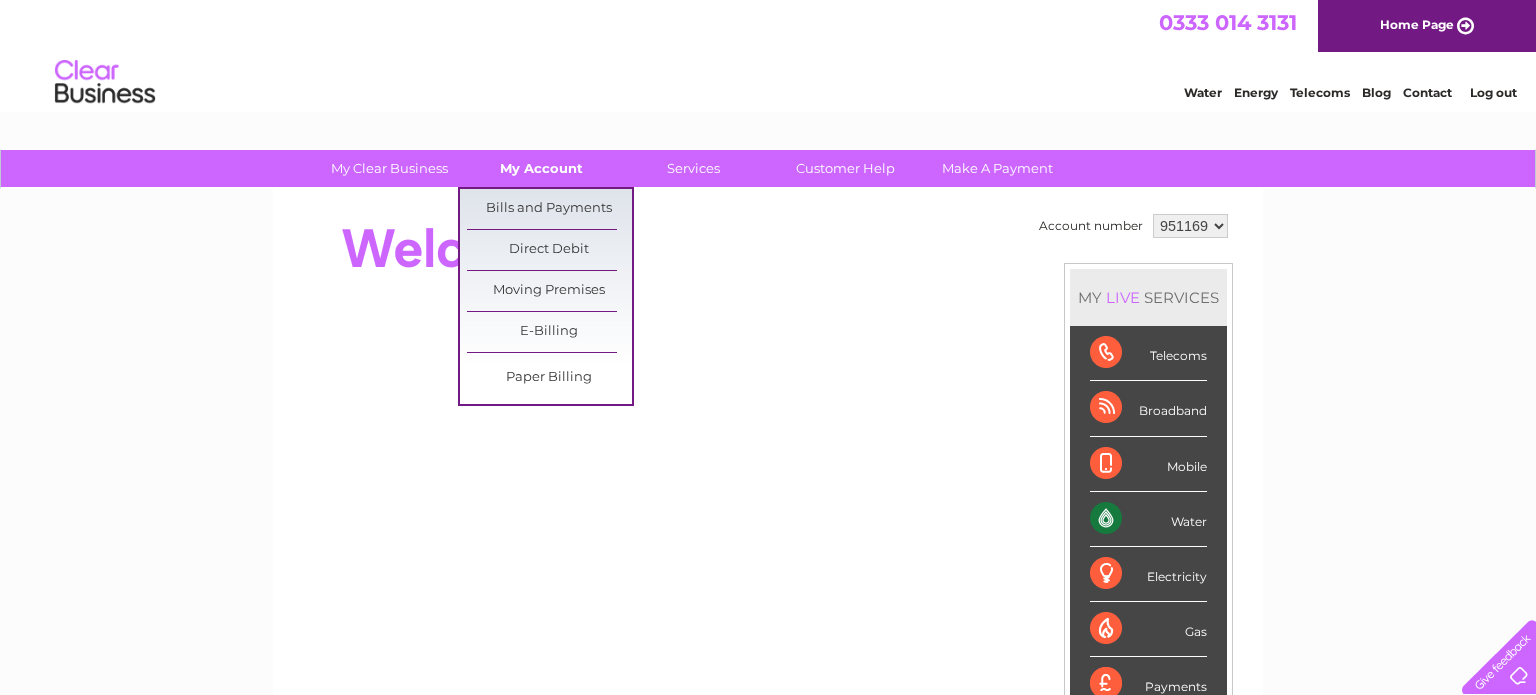 click on "My Account" at bounding box center [541, 168] 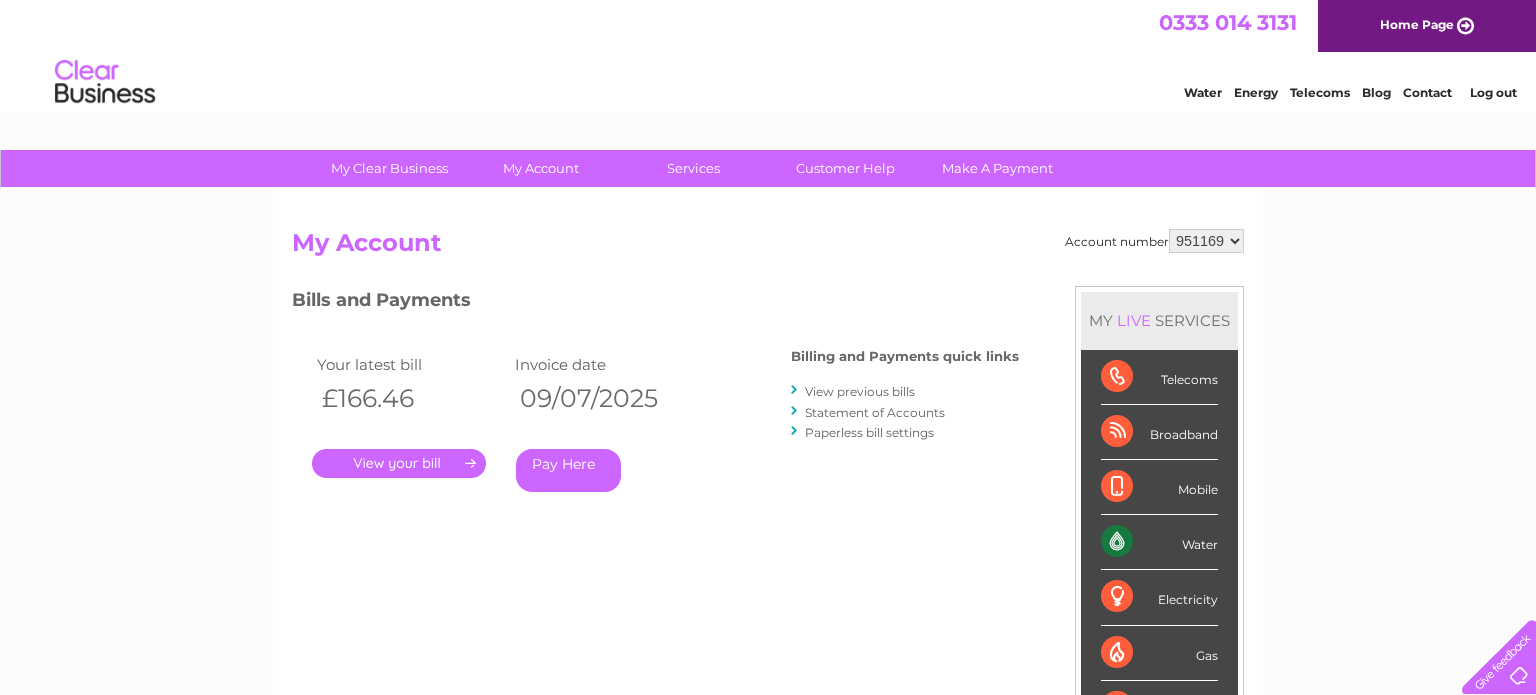 scroll, scrollTop: 0, scrollLeft: 0, axis: both 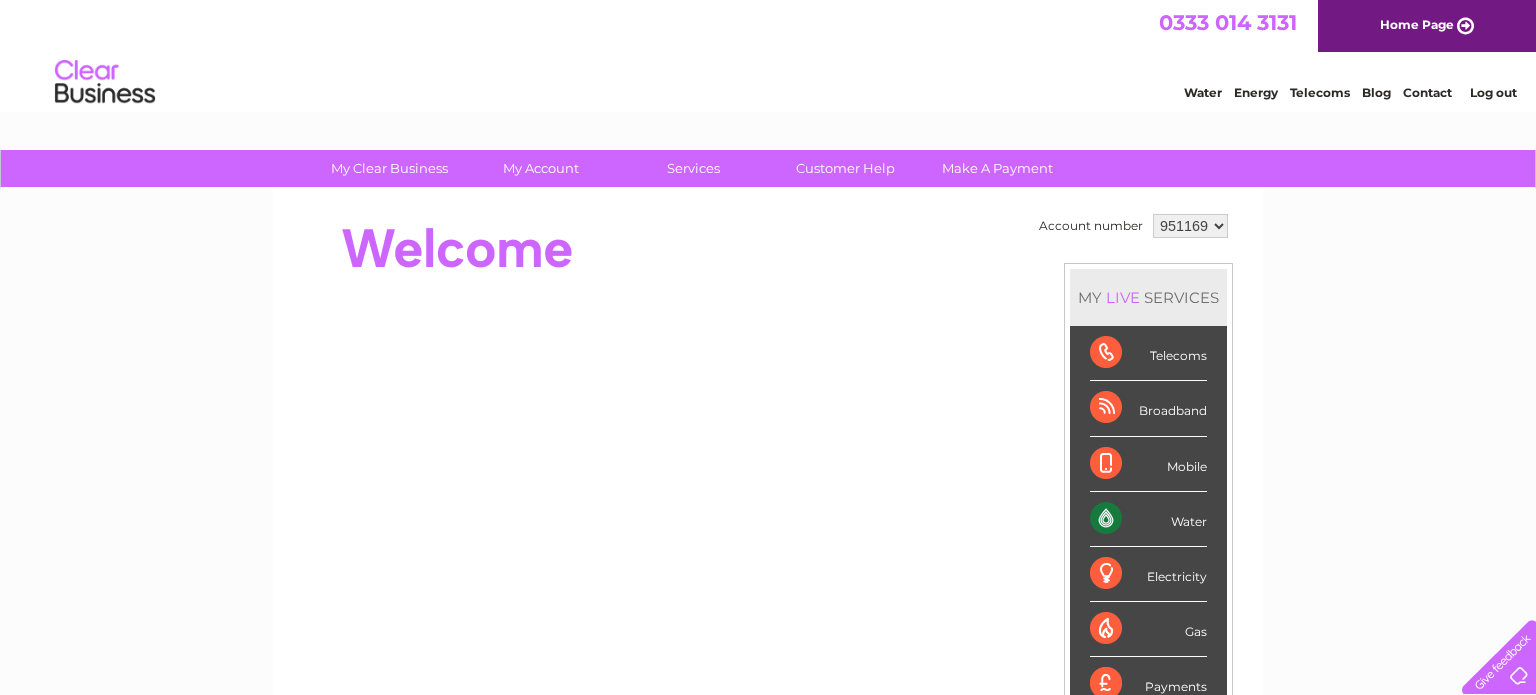 click on "Water" at bounding box center [1148, 519] 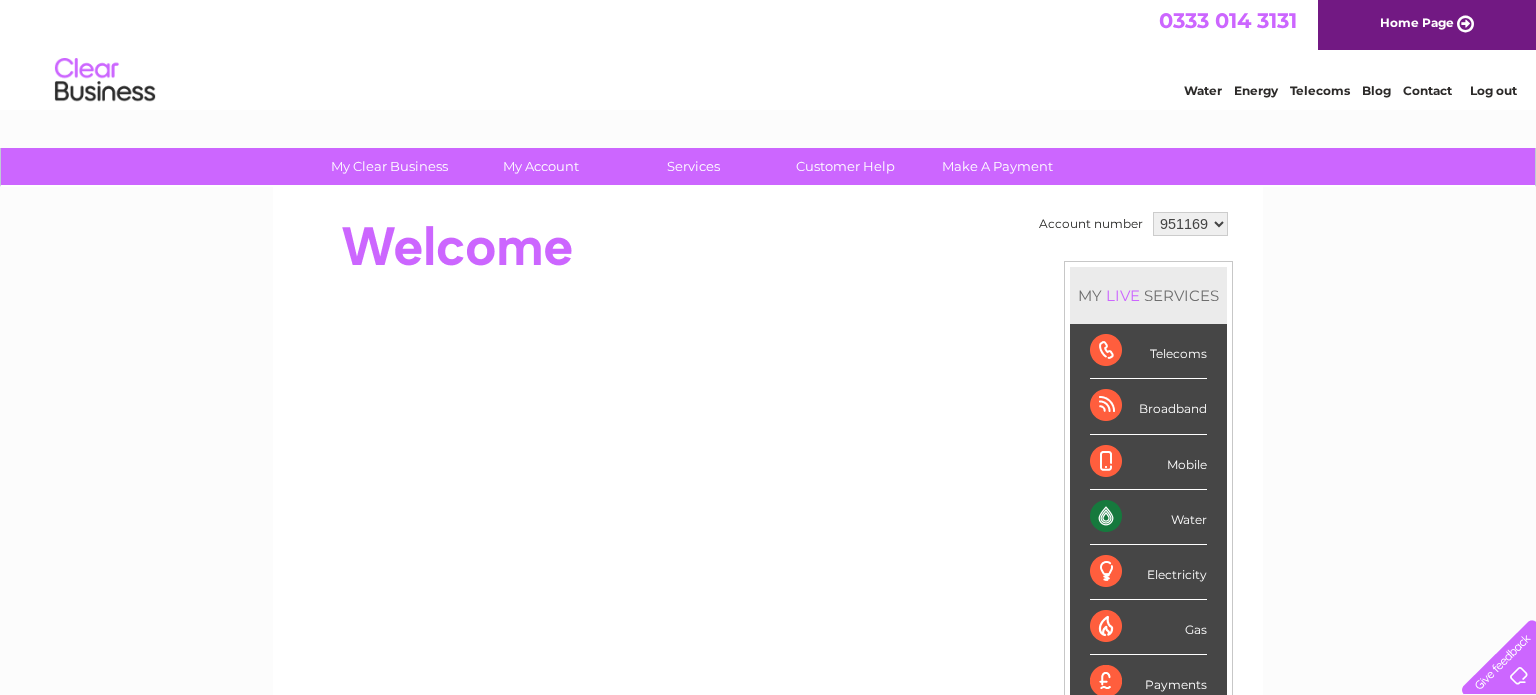 scroll, scrollTop: 0, scrollLeft: 0, axis: both 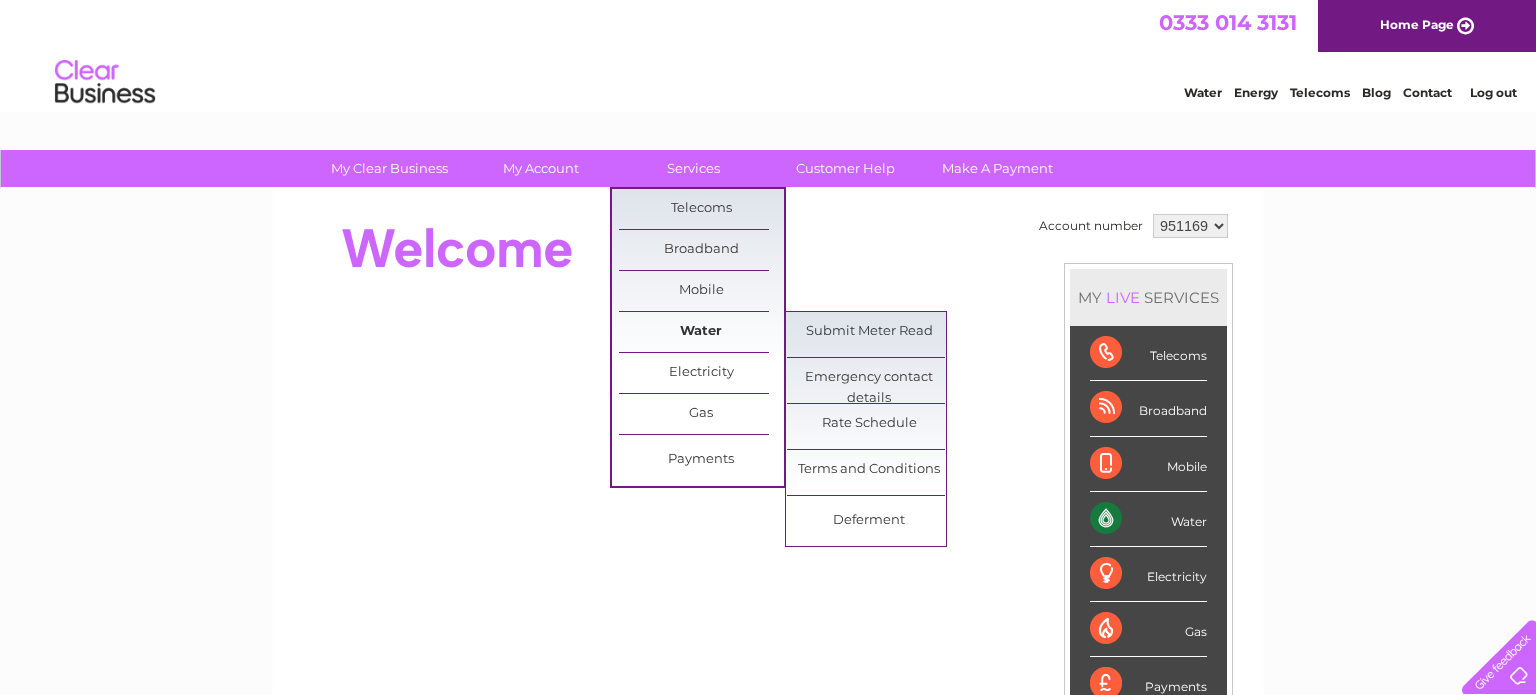 click on "Water" at bounding box center (701, 332) 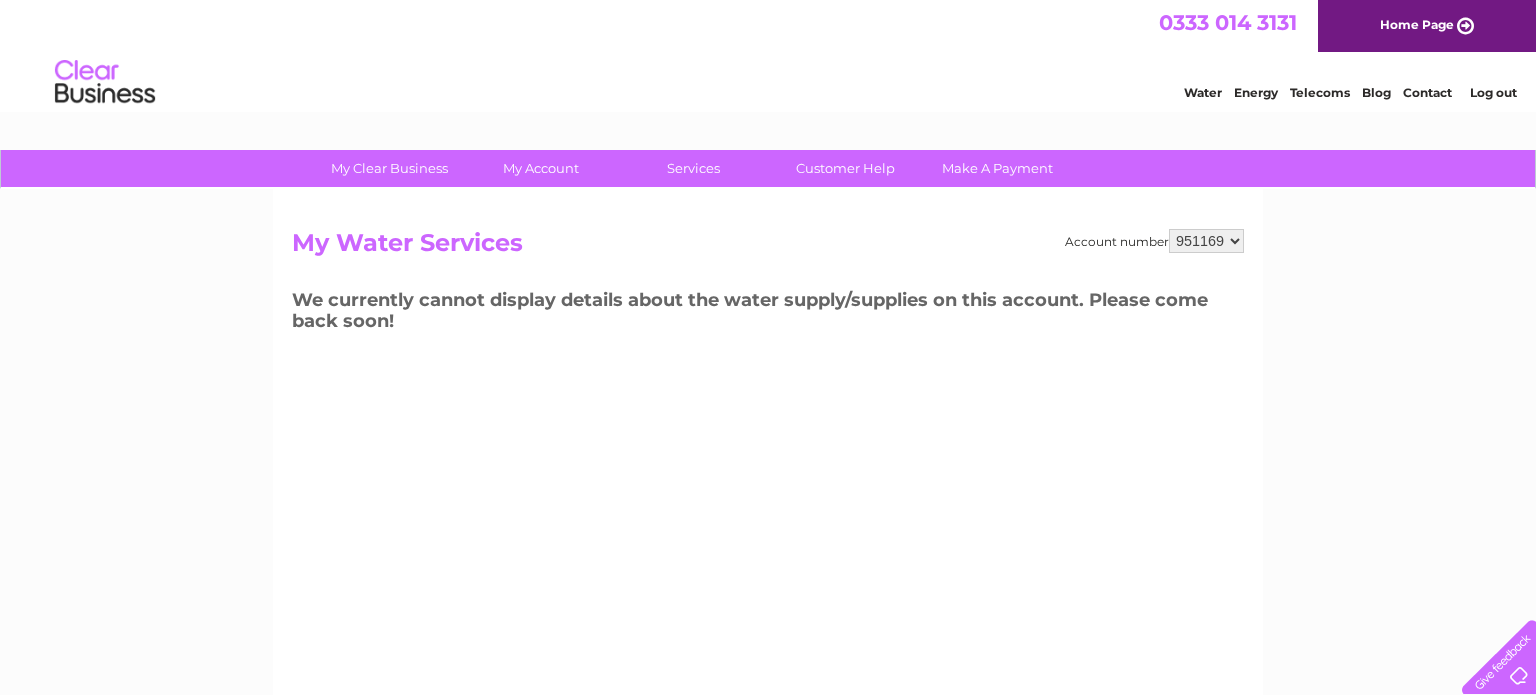 scroll, scrollTop: 0, scrollLeft: 0, axis: both 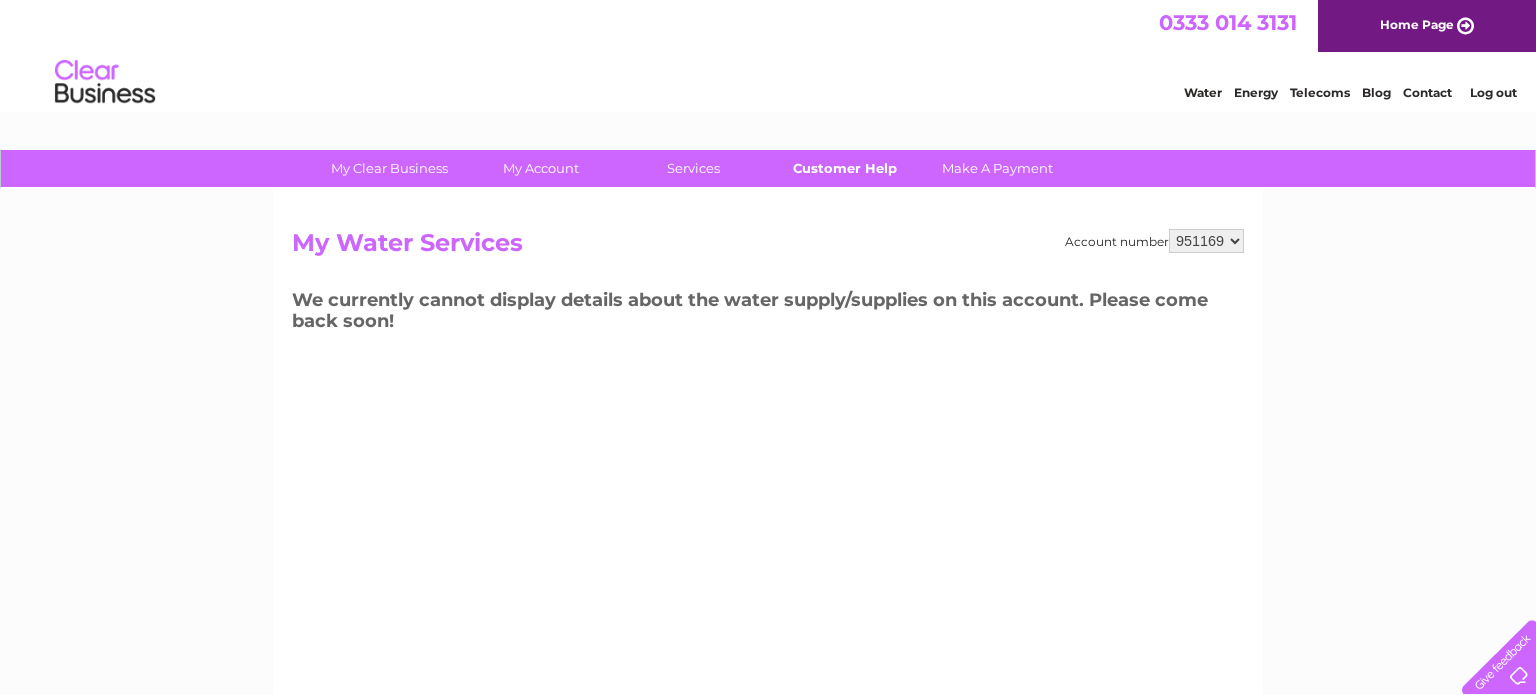 click on "Customer Help" at bounding box center (845, 168) 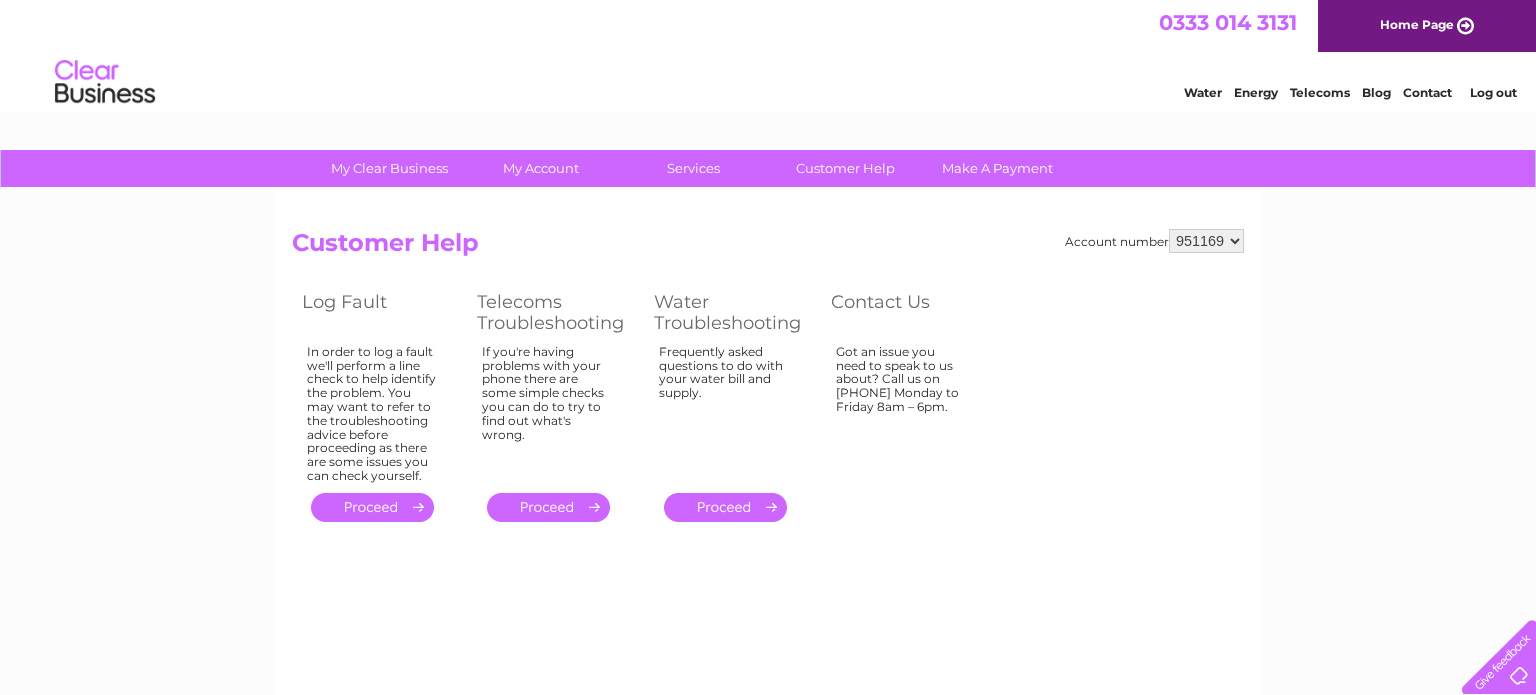 scroll, scrollTop: 0, scrollLeft: 0, axis: both 